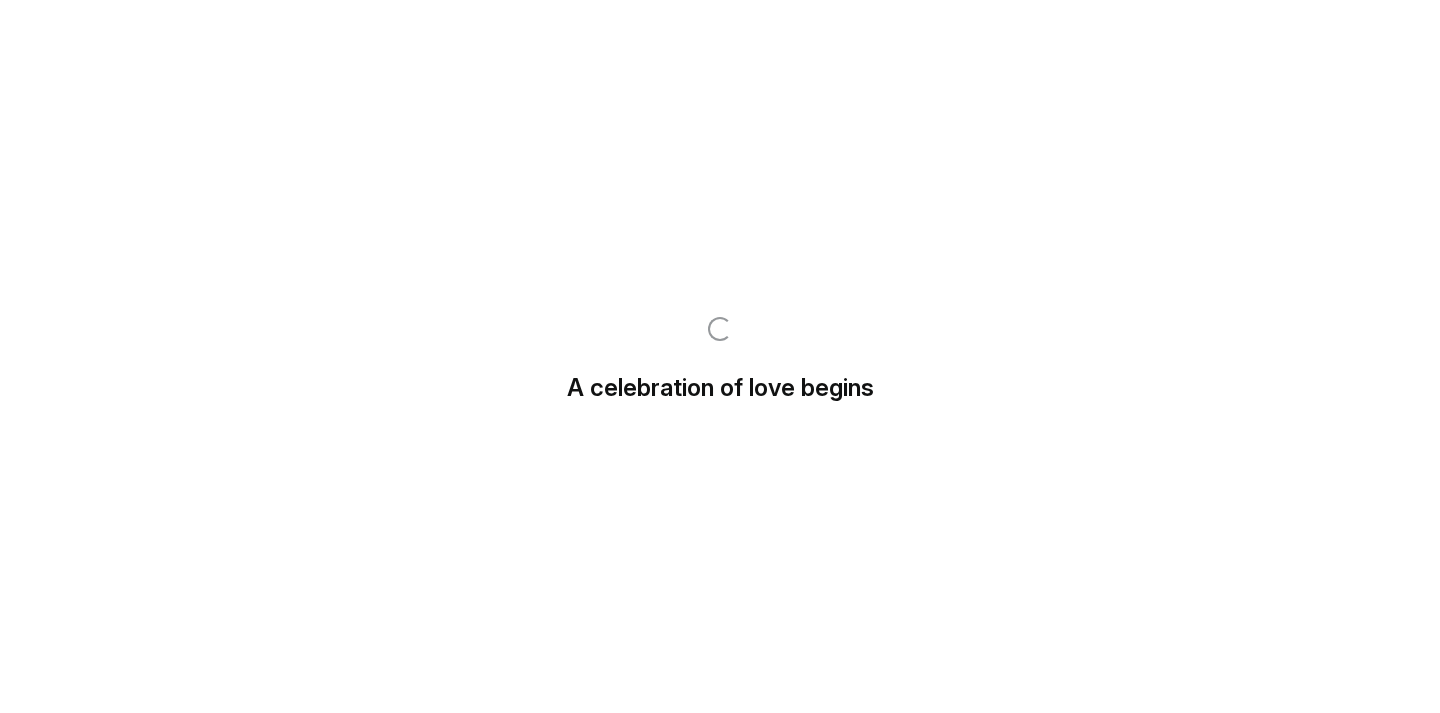 scroll, scrollTop: 0, scrollLeft: 0, axis: both 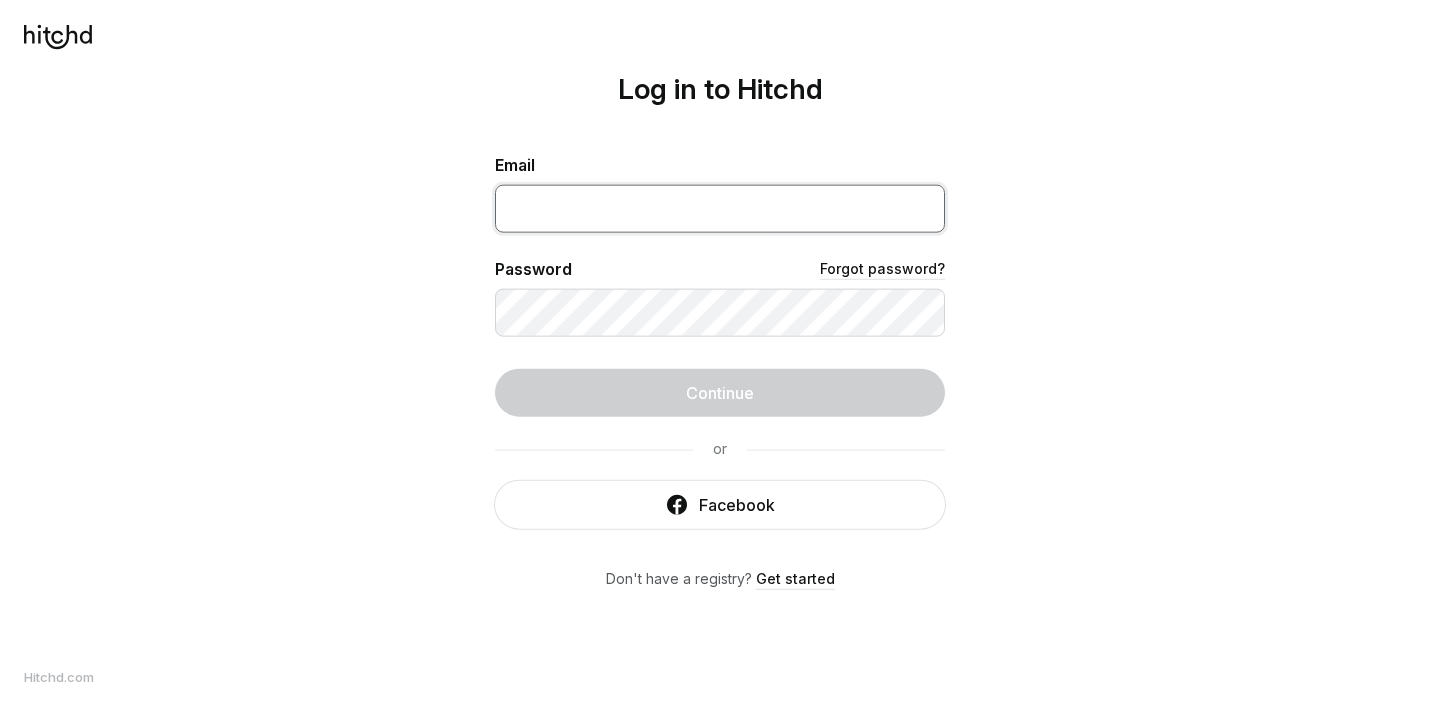click at bounding box center [720, 208] 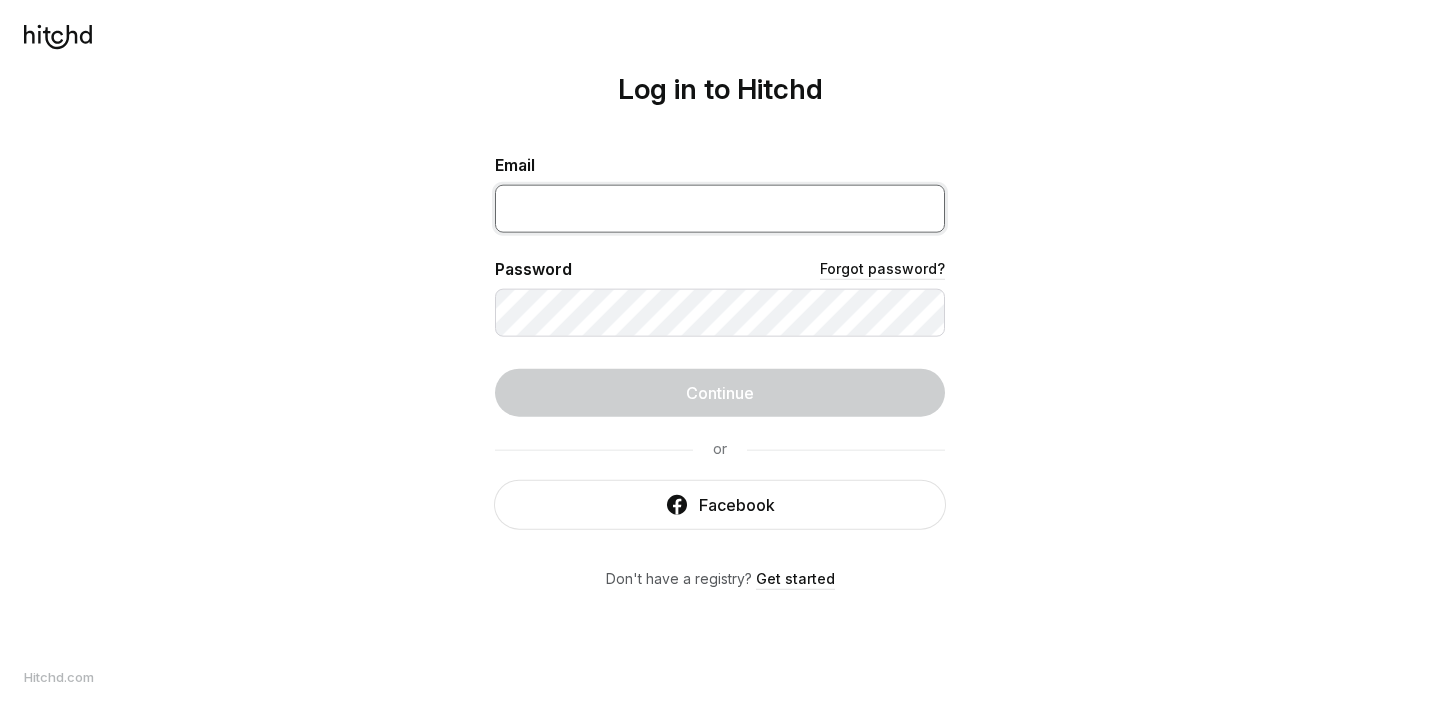 type on "[EMAIL]" 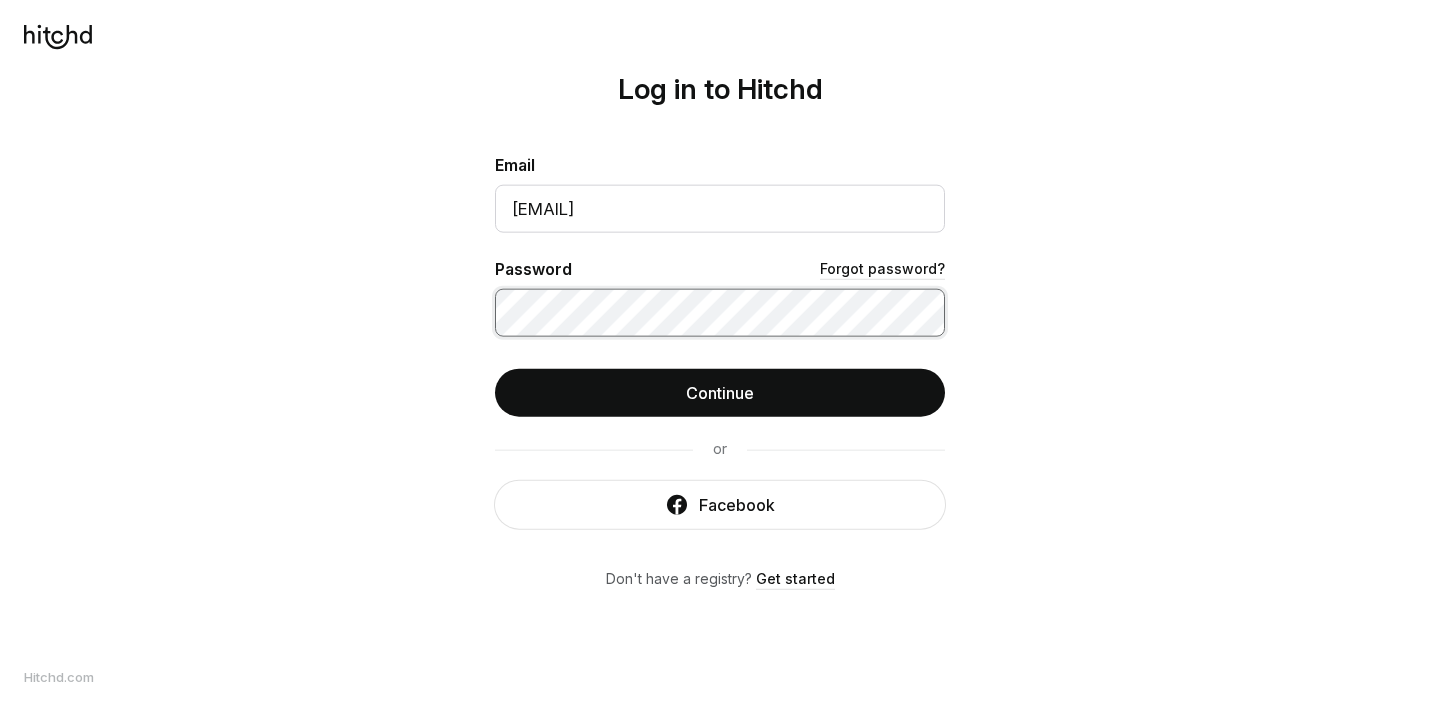click on "Continue" at bounding box center [720, 392] 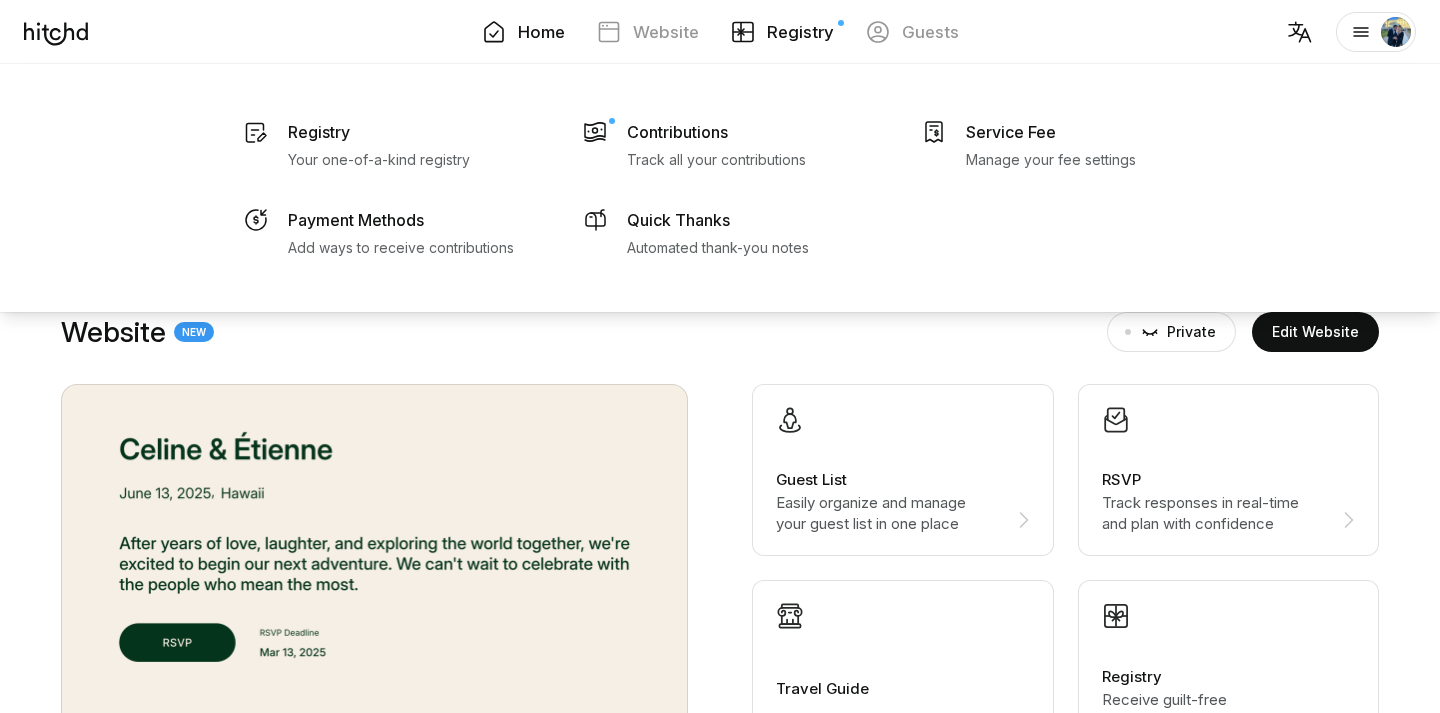 click on "Registry" at bounding box center [800, 32] 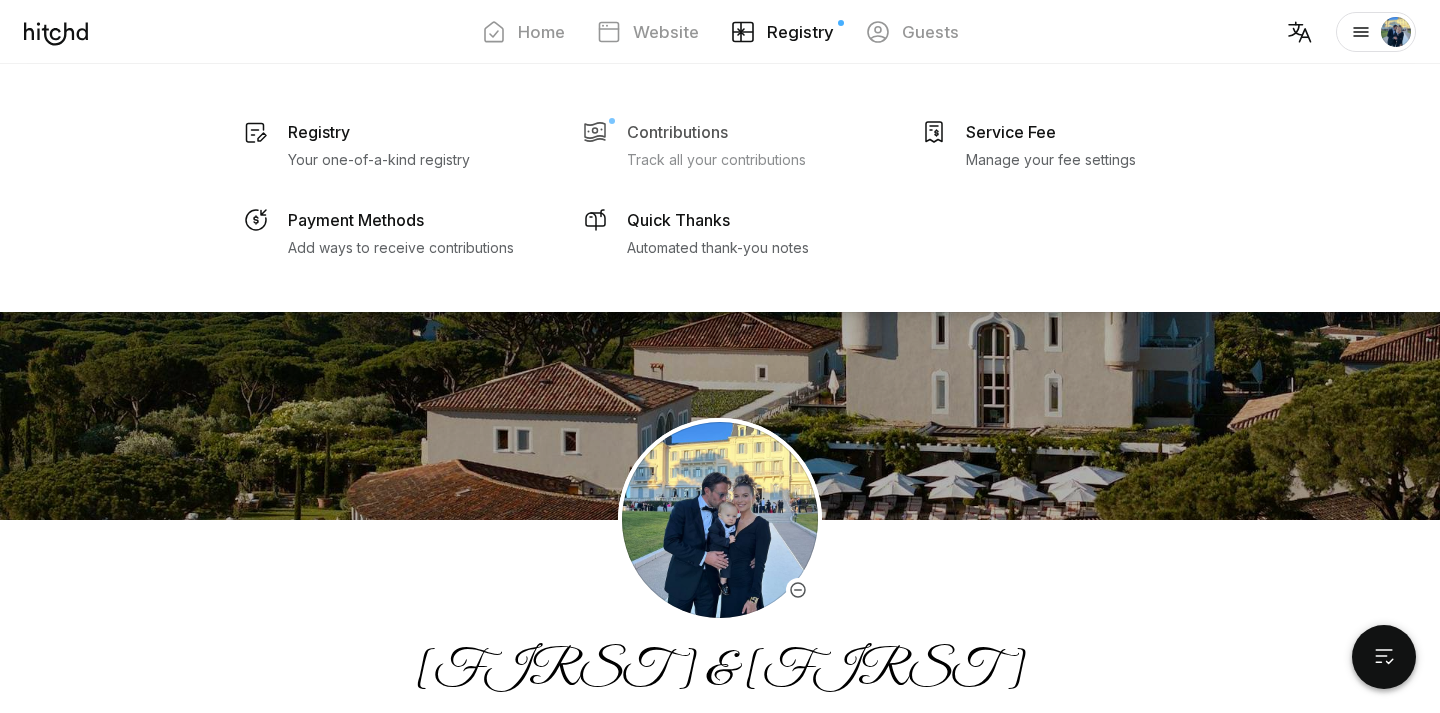 click at bounding box center [256, 144] 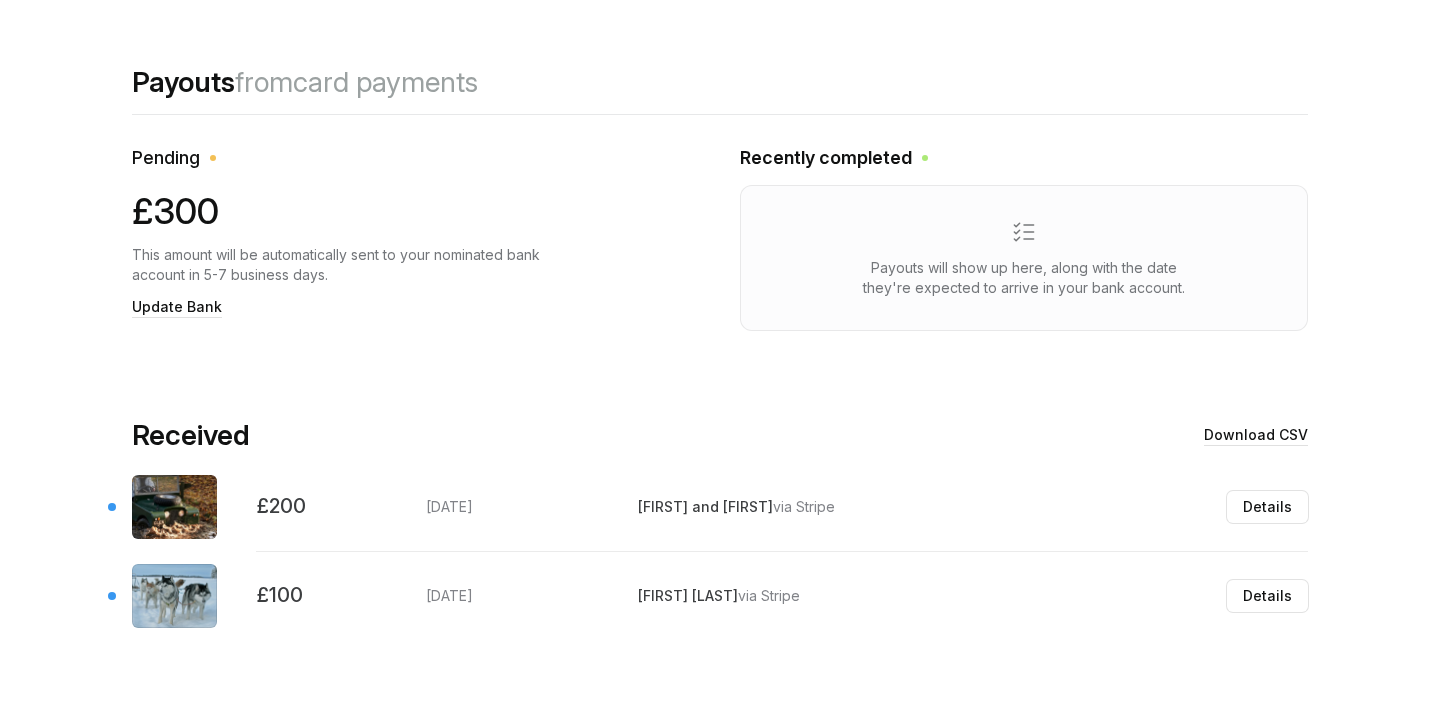 scroll, scrollTop: 457, scrollLeft: 0, axis: vertical 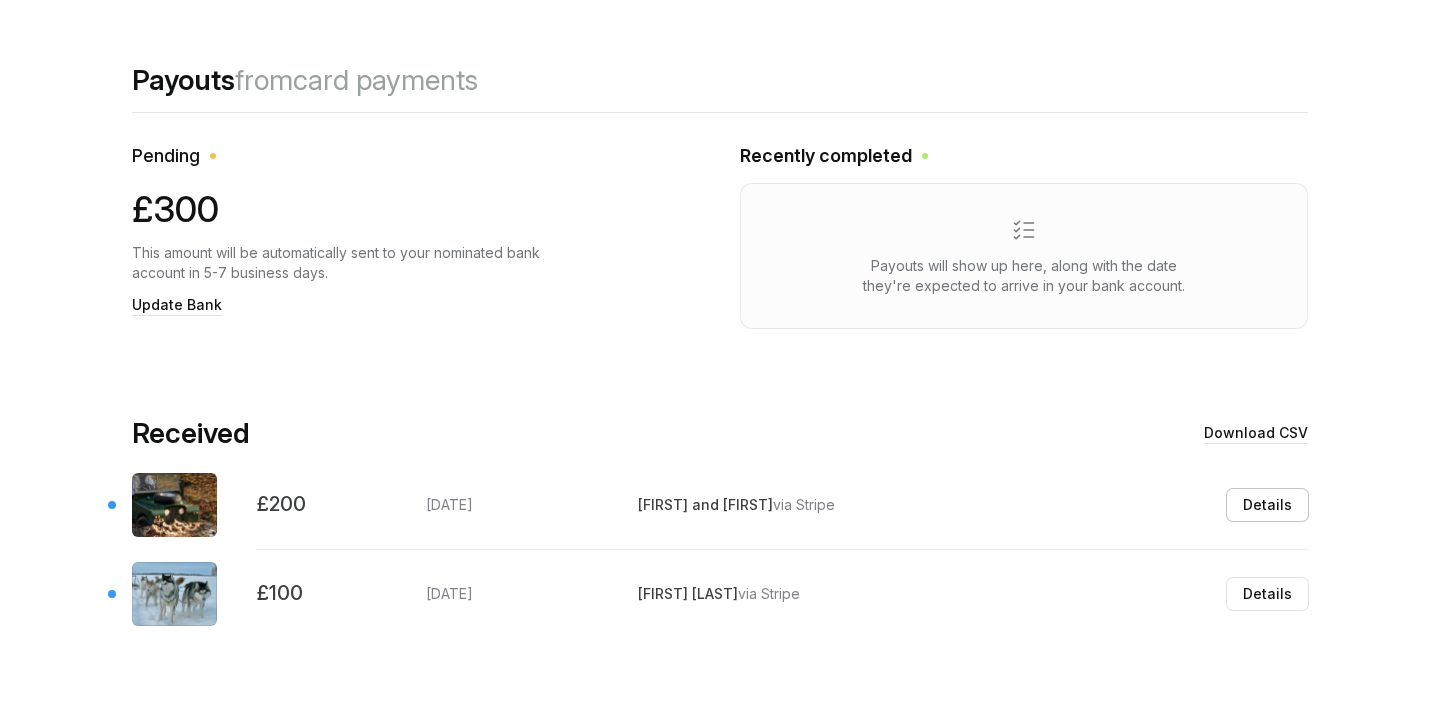 click on "Details" at bounding box center (1267, 505) 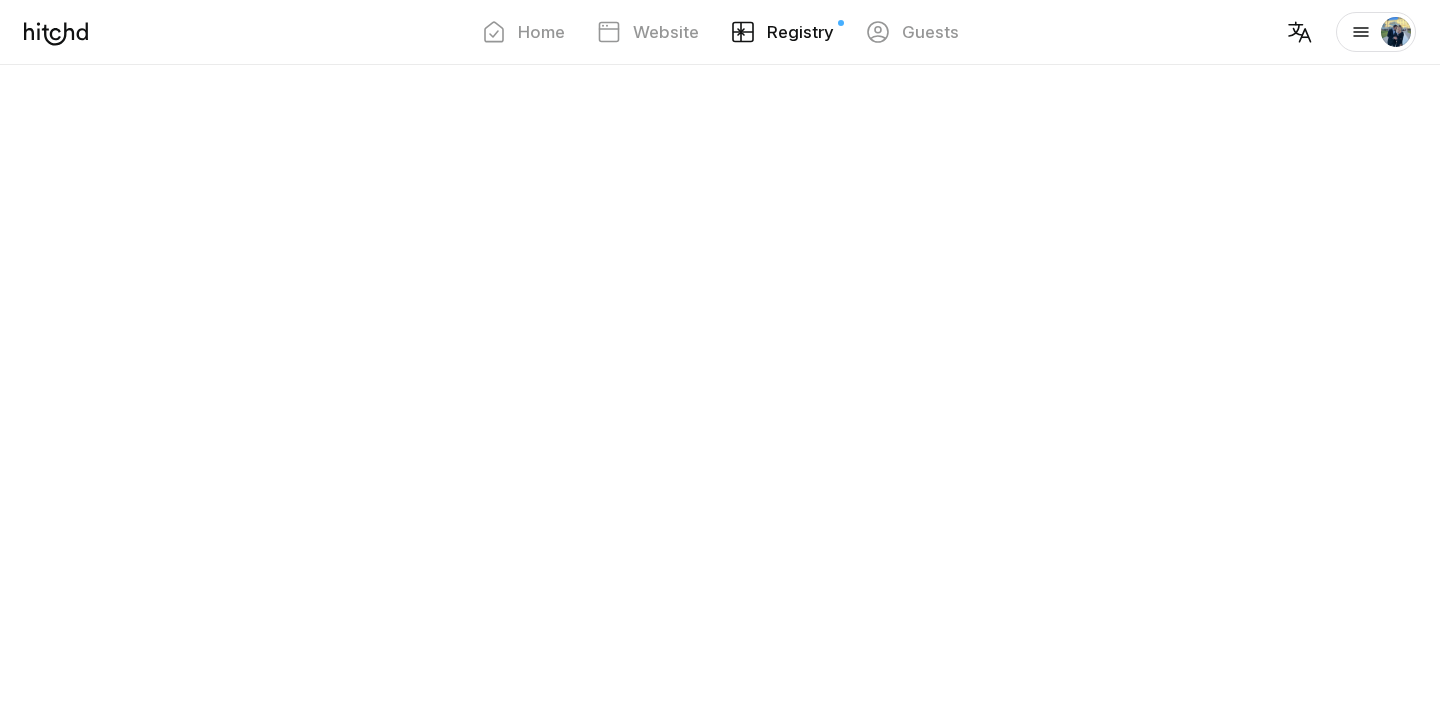 scroll, scrollTop: 0, scrollLeft: 0, axis: both 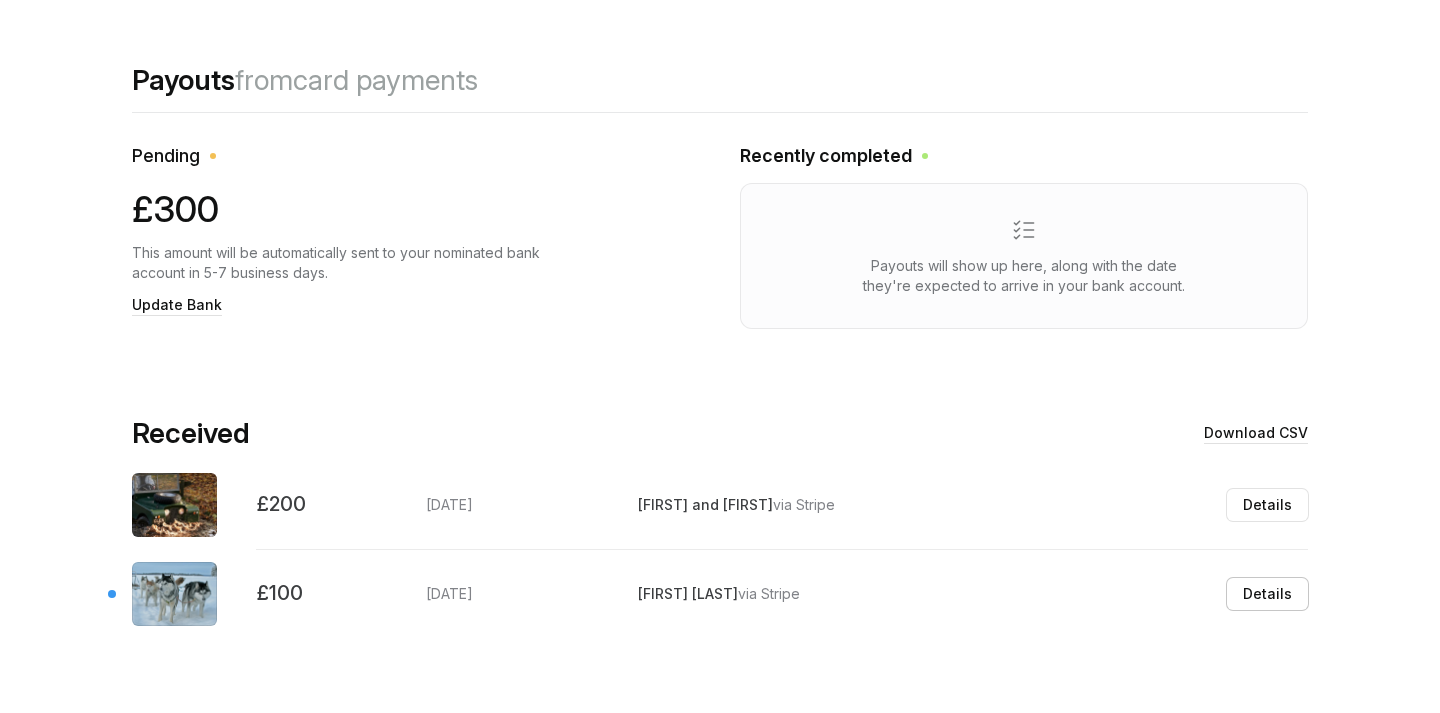 click on "Details" at bounding box center [1267, 594] 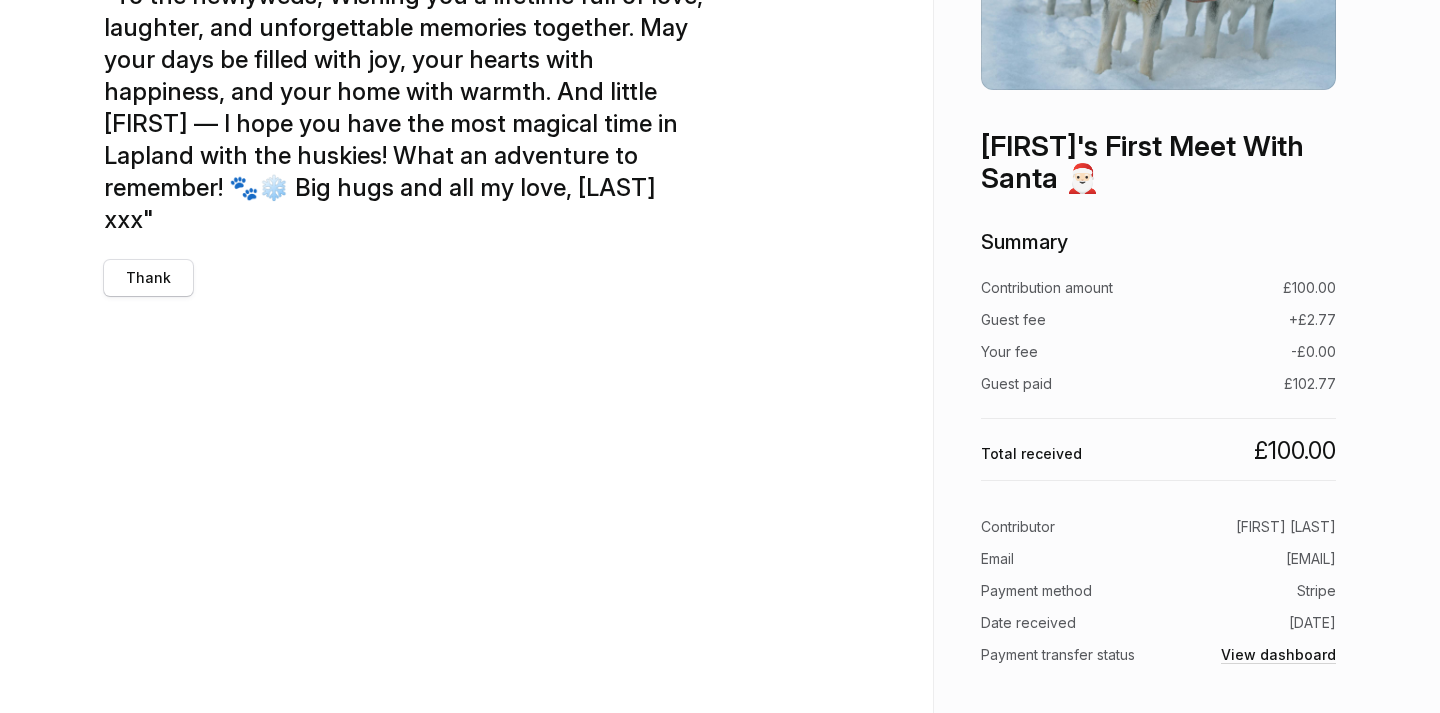 scroll, scrollTop: 0, scrollLeft: 0, axis: both 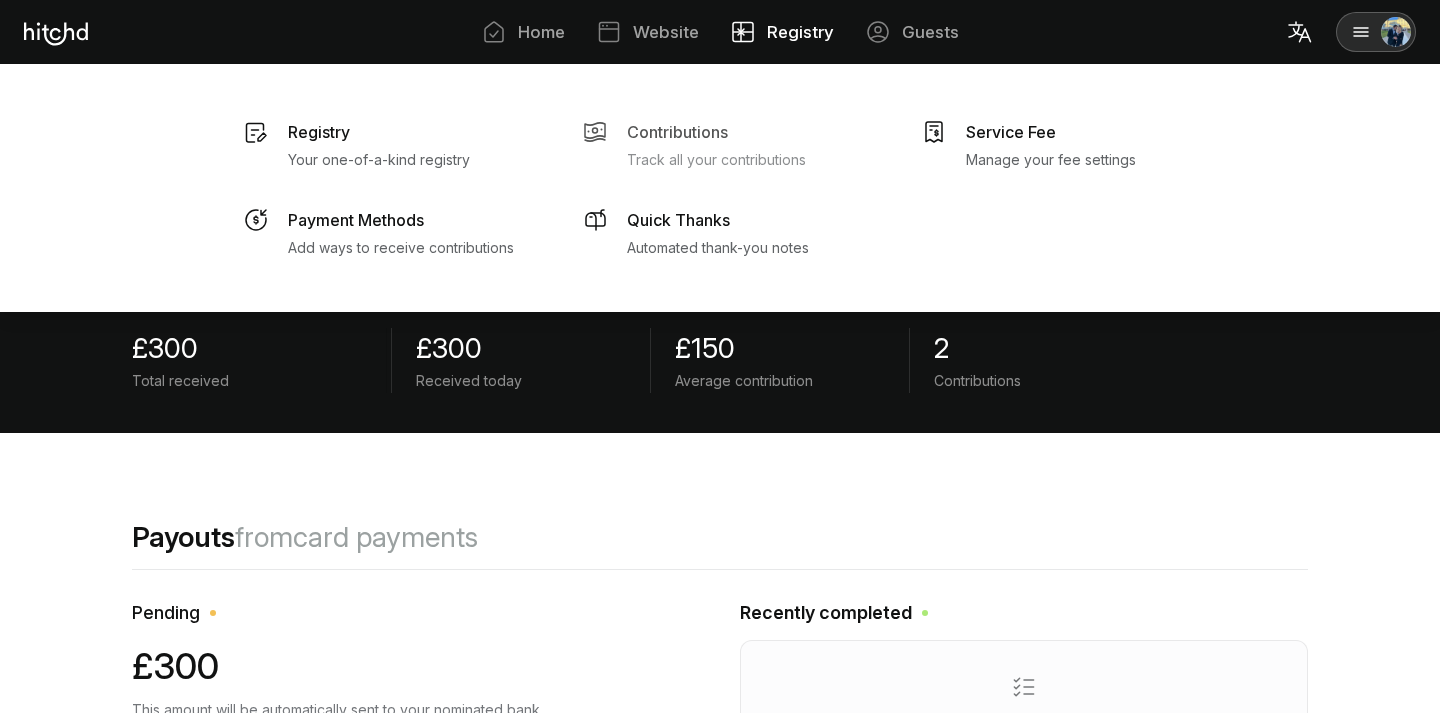 click on "Contributions" at bounding box center (319, 132) 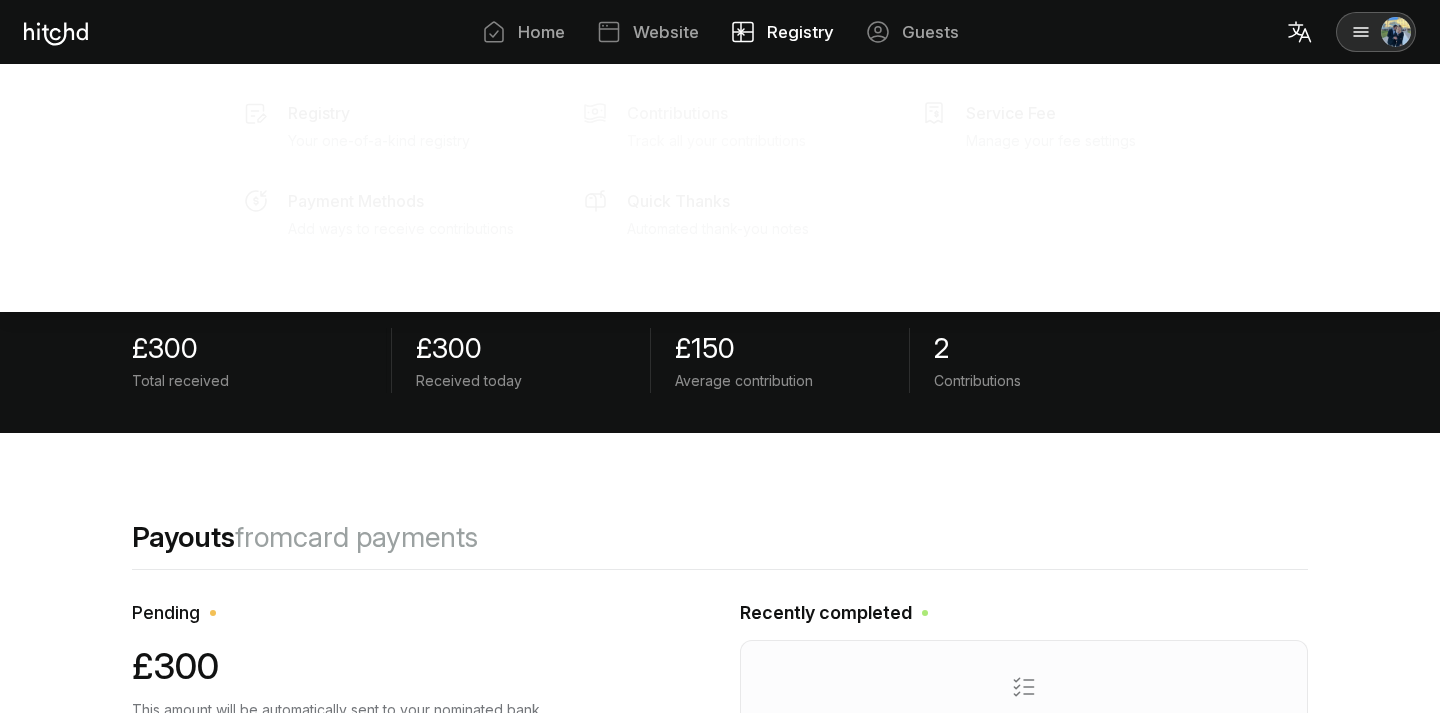 click on "Track all your contributions" at bounding box center (379, 160) 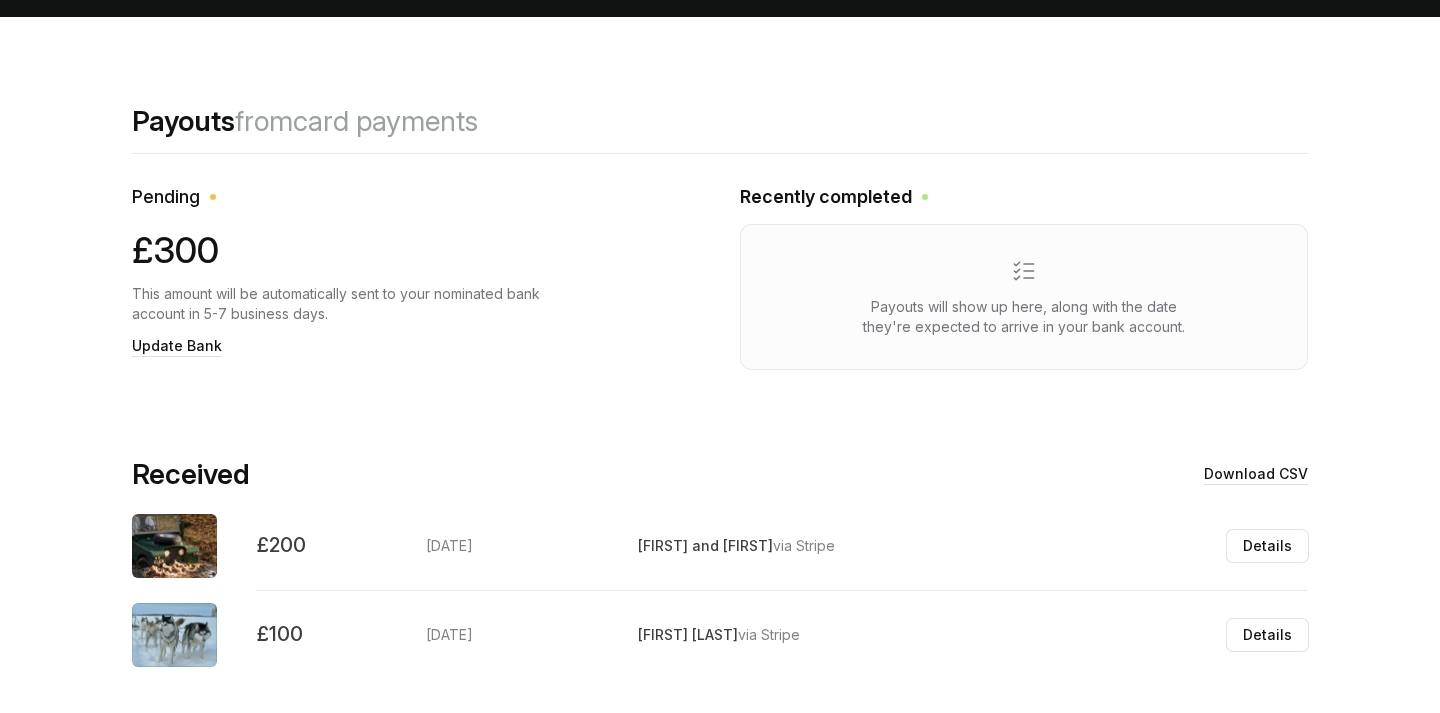 scroll, scrollTop: 457, scrollLeft: 0, axis: vertical 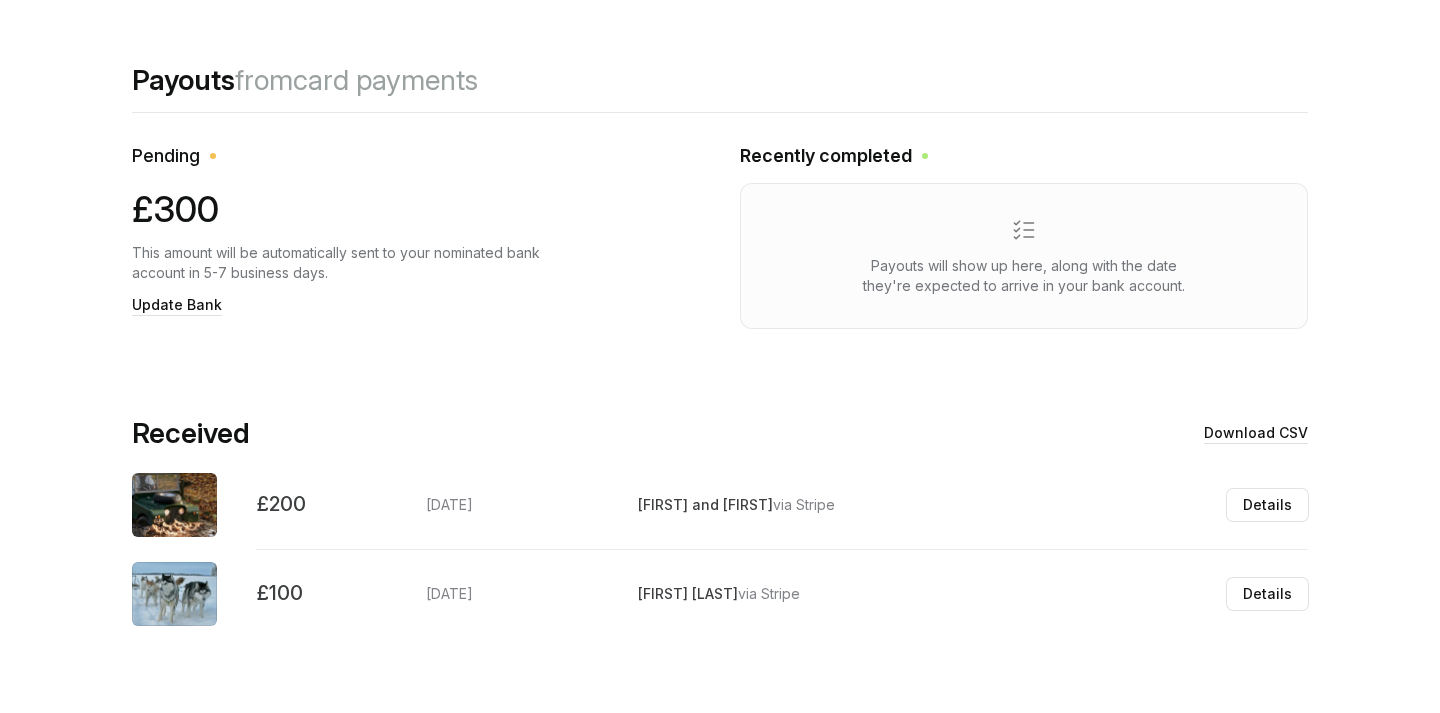 click at bounding box center [174, 505] 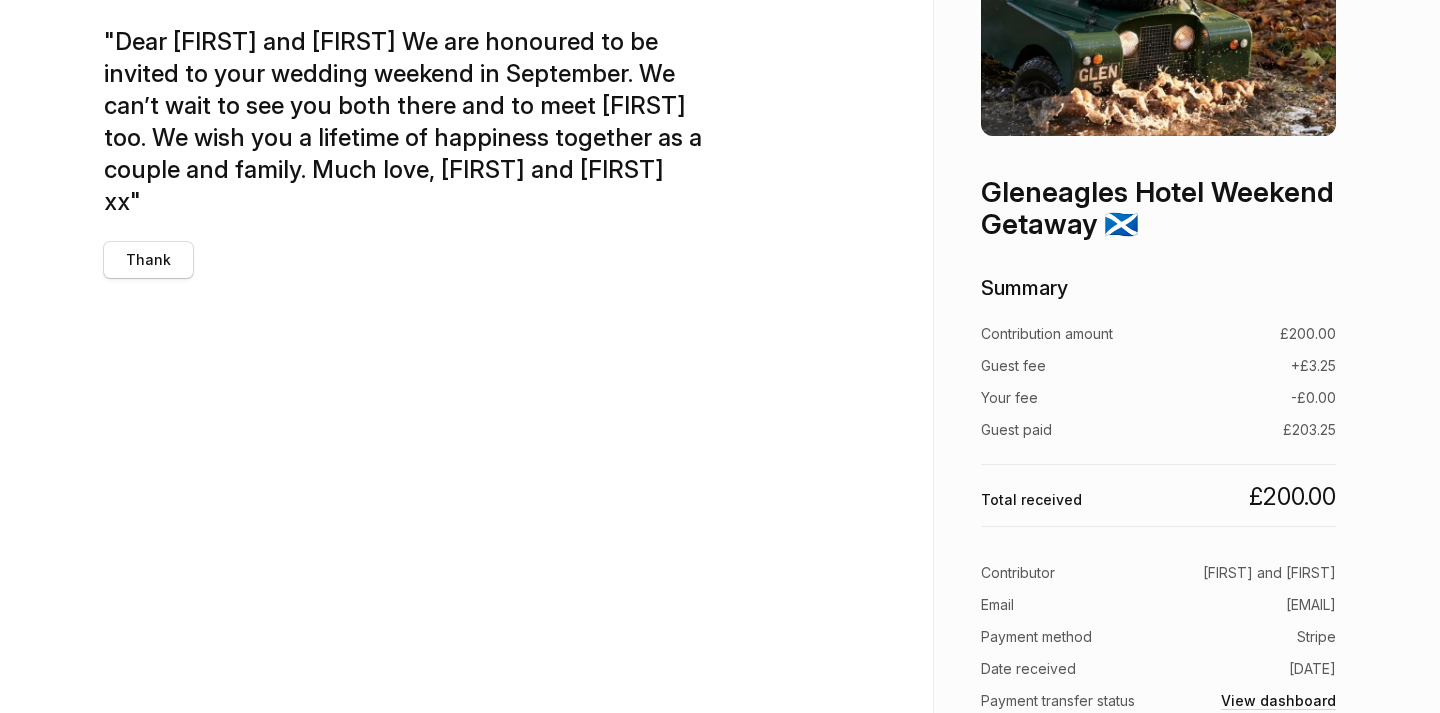 scroll, scrollTop: 318, scrollLeft: 0, axis: vertical 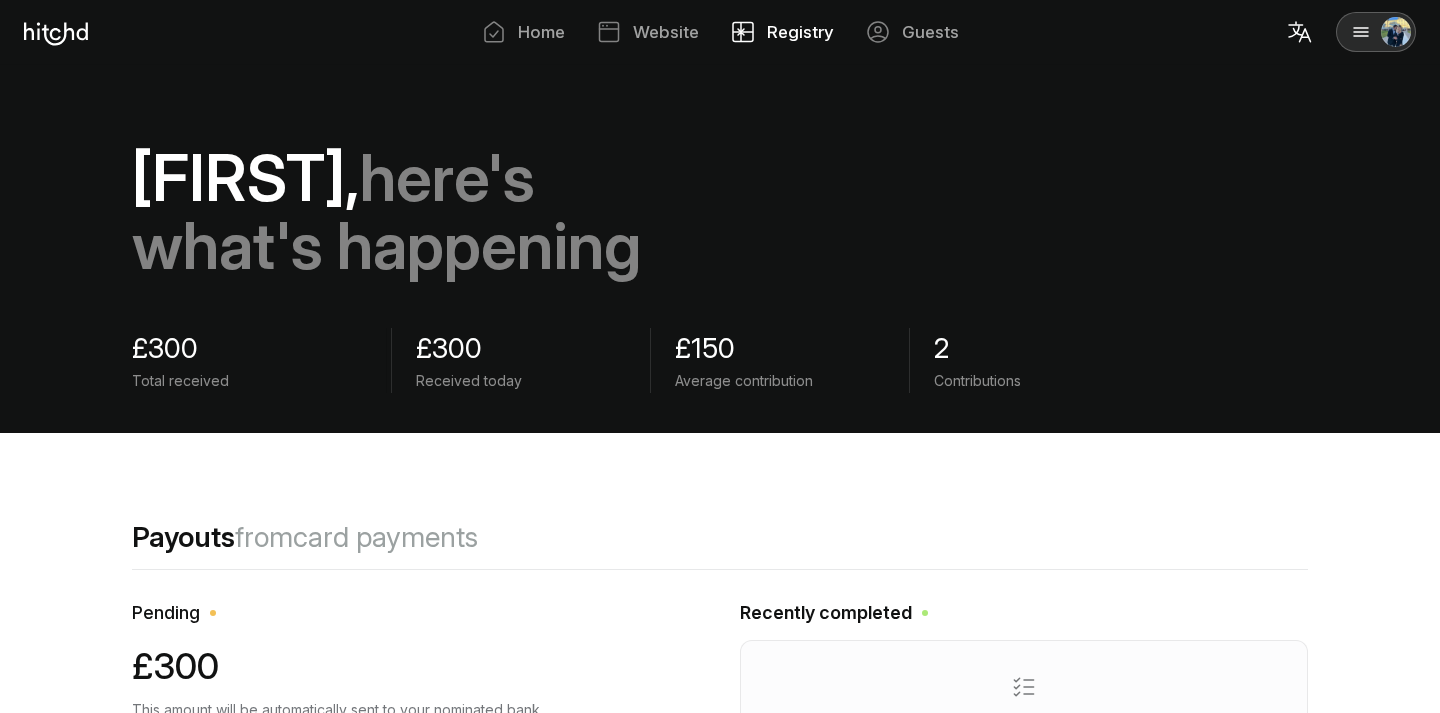 click on "[FIRST], here's what's happening" at bounding box center [387, 212] 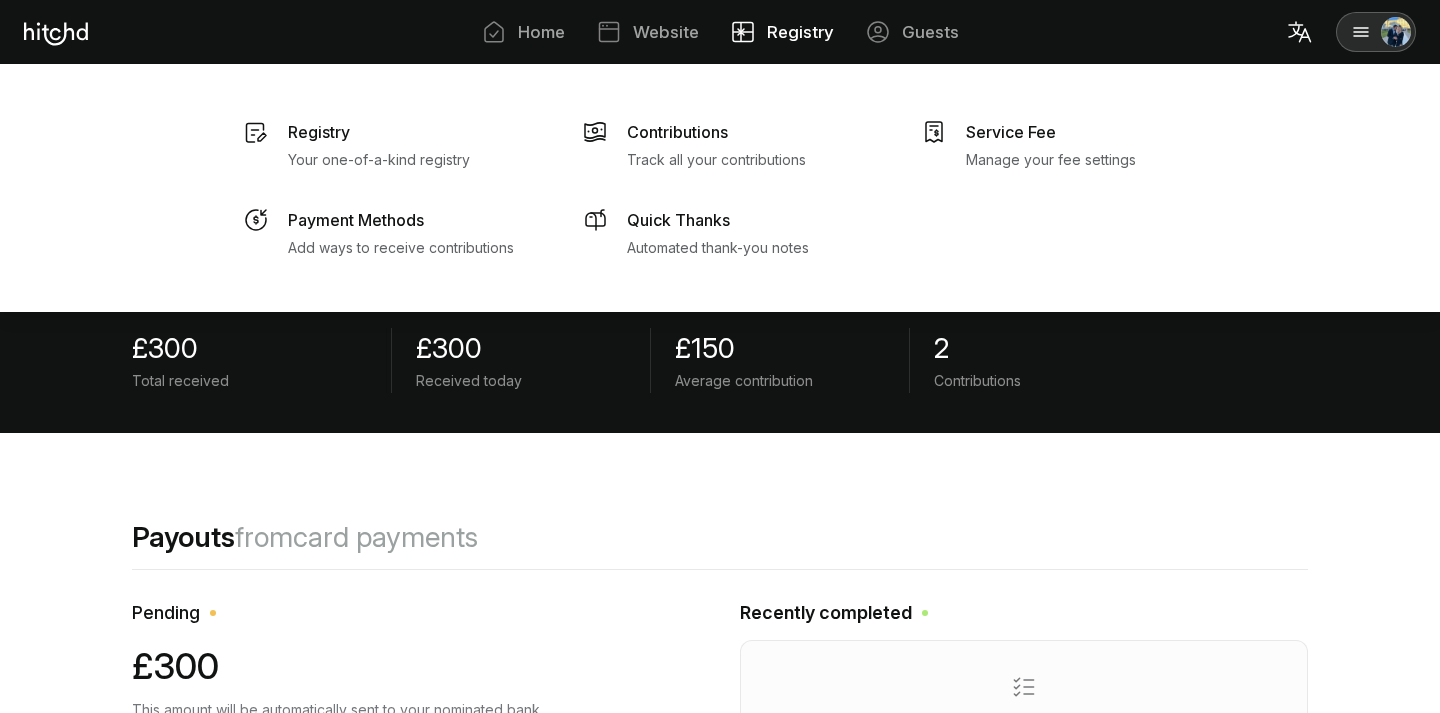 click on "Registry" at bounding box center (800, 32) 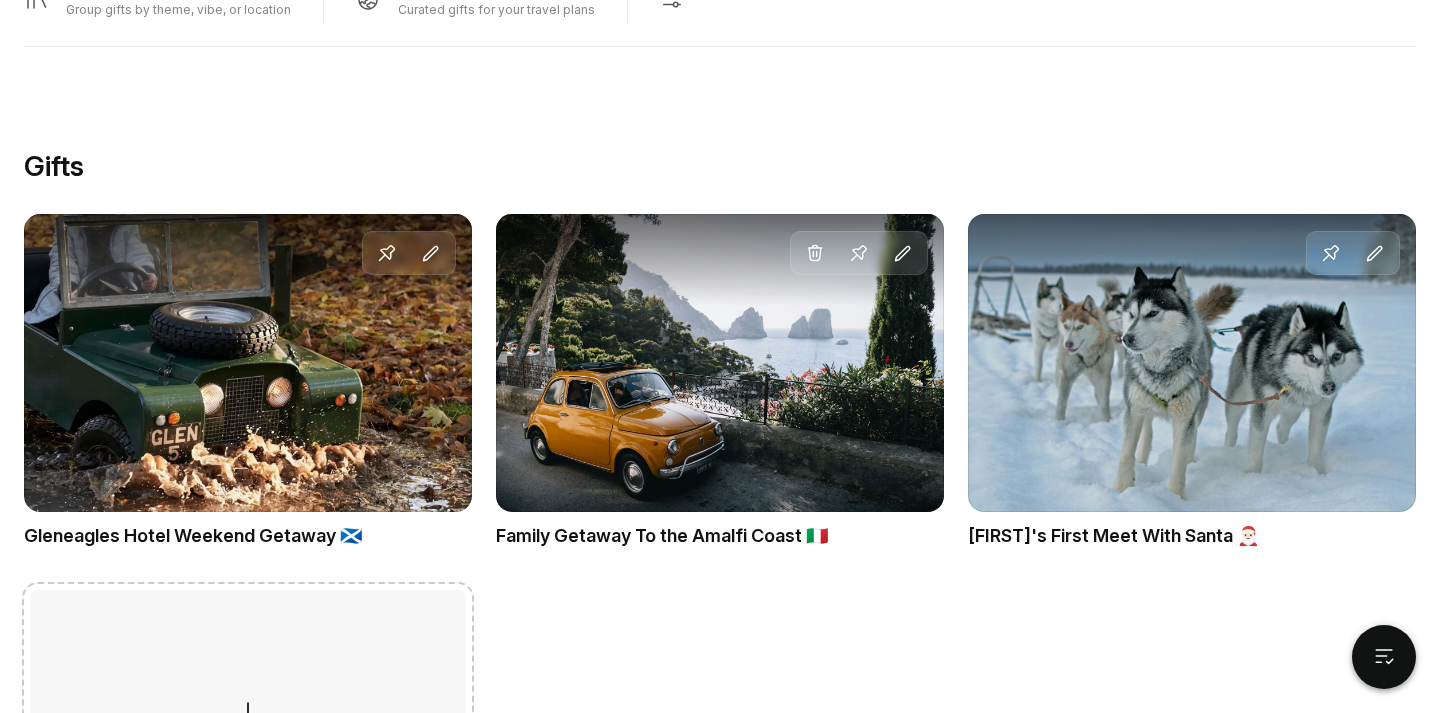 scroll, scrollTop: 1166, scrollLeft: 0, axis: vertical 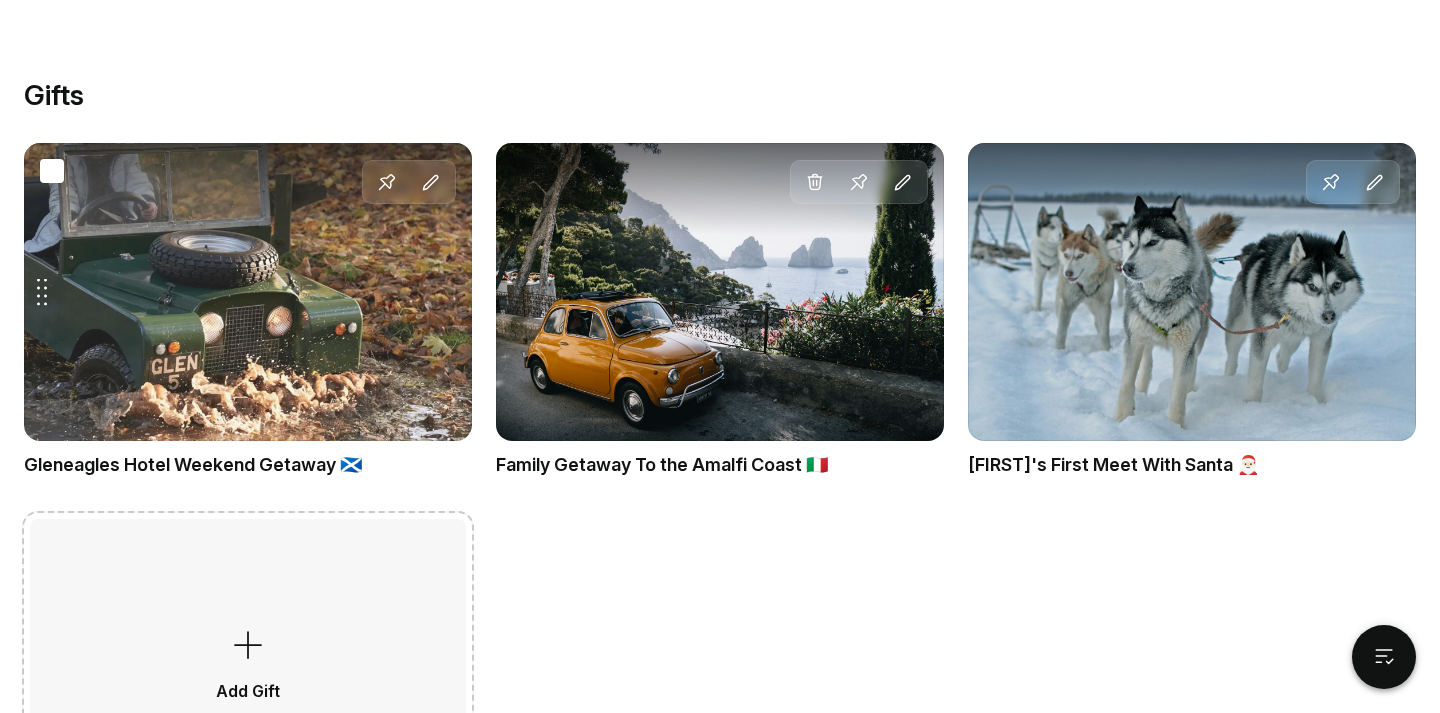 click on "Drag gift
Pin
Edit" at bounding box center [248, 292] 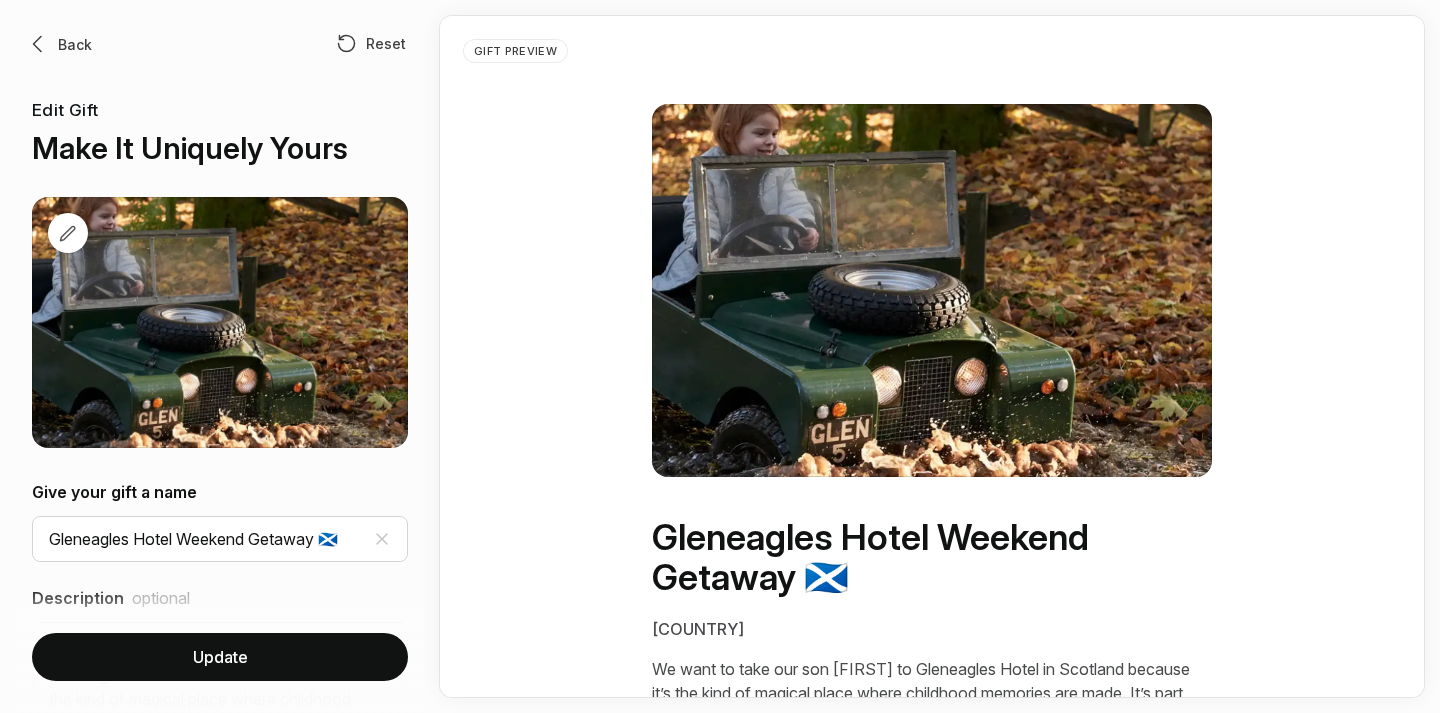scroll, scrollTop: 0, scrollLeft: 0, axis: both 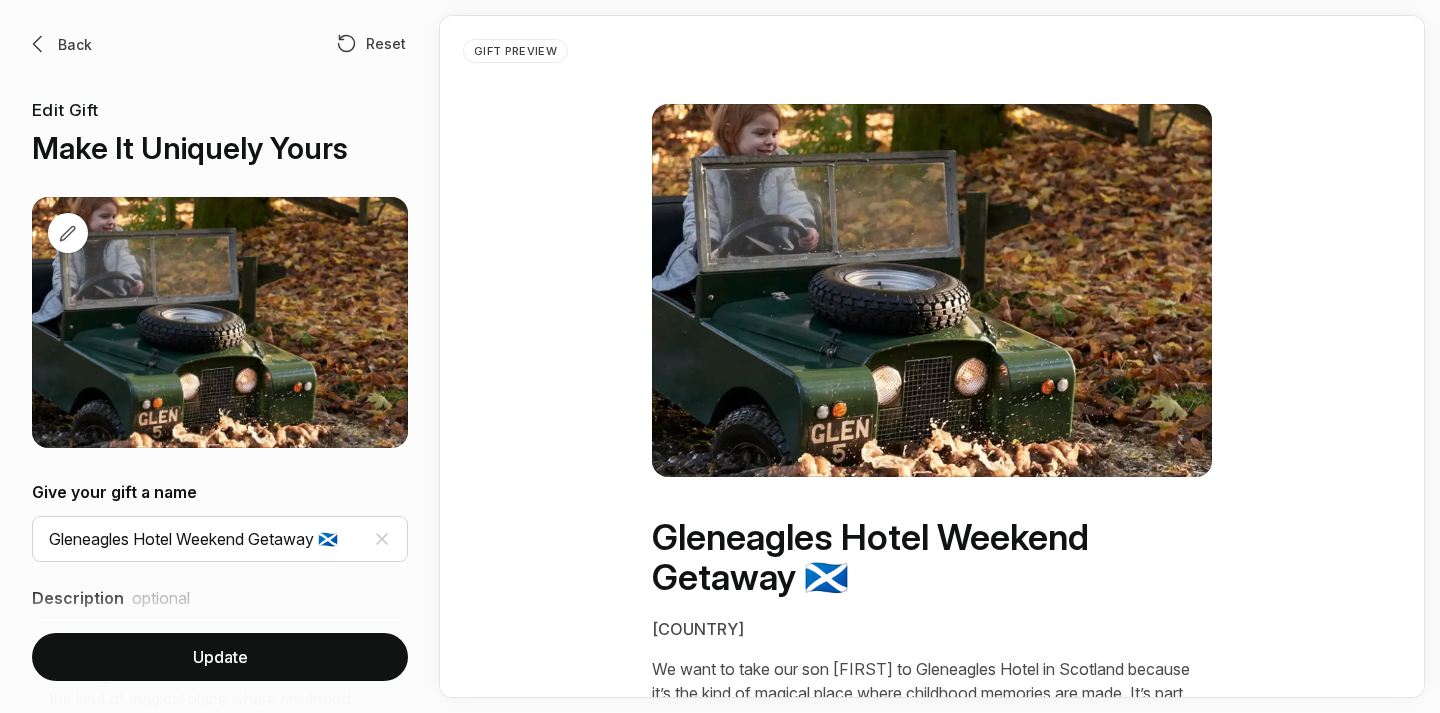 click on "Back" at bounding box center [75, 44] 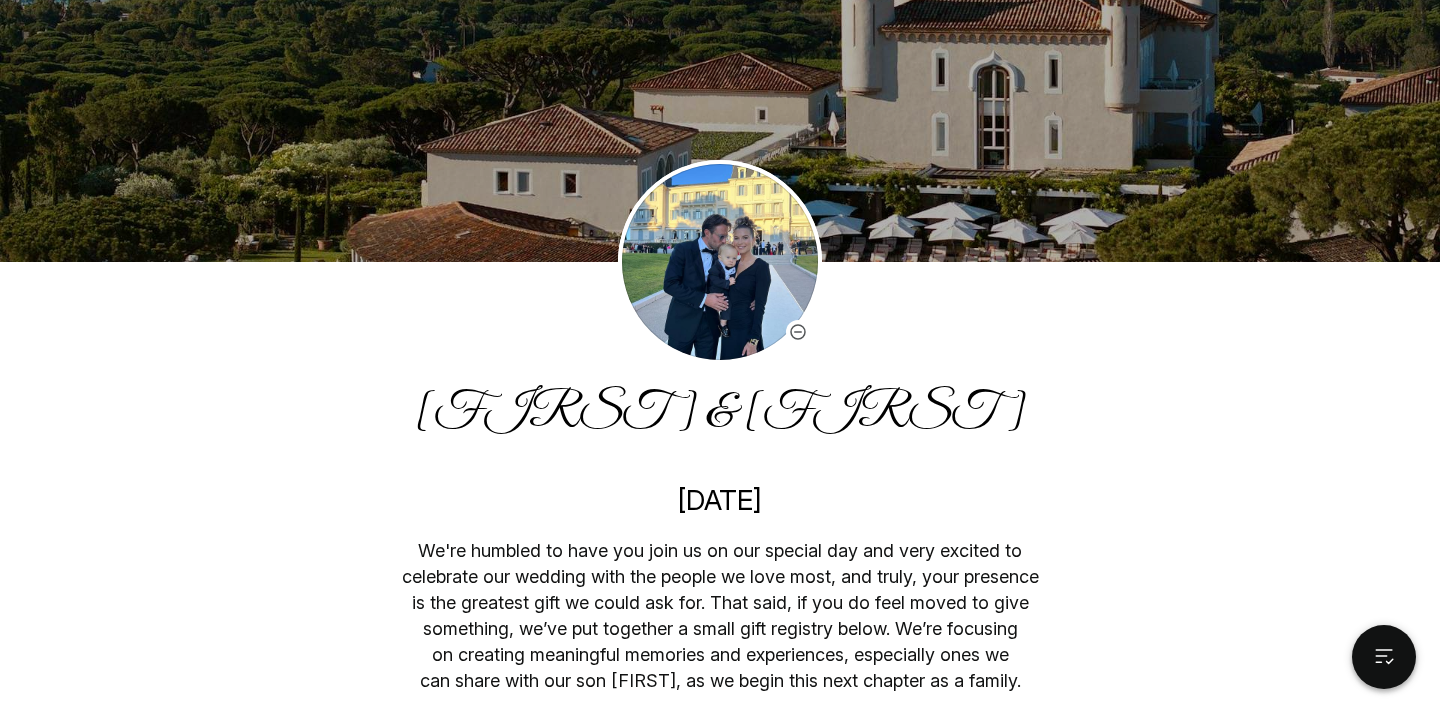 scroll, scrollTop: 0, scrollLeft: 0, axis: both 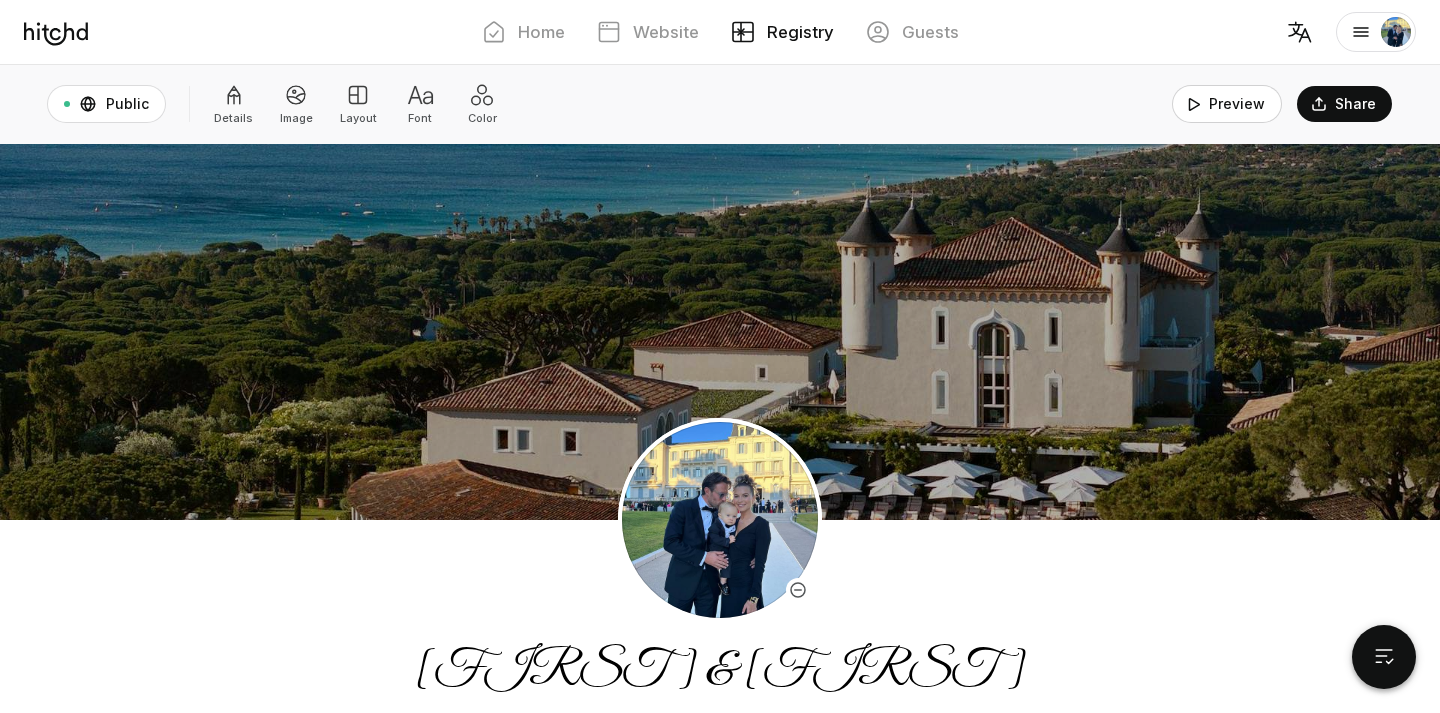 click on "Preview" at bounding box center [1227, 104] 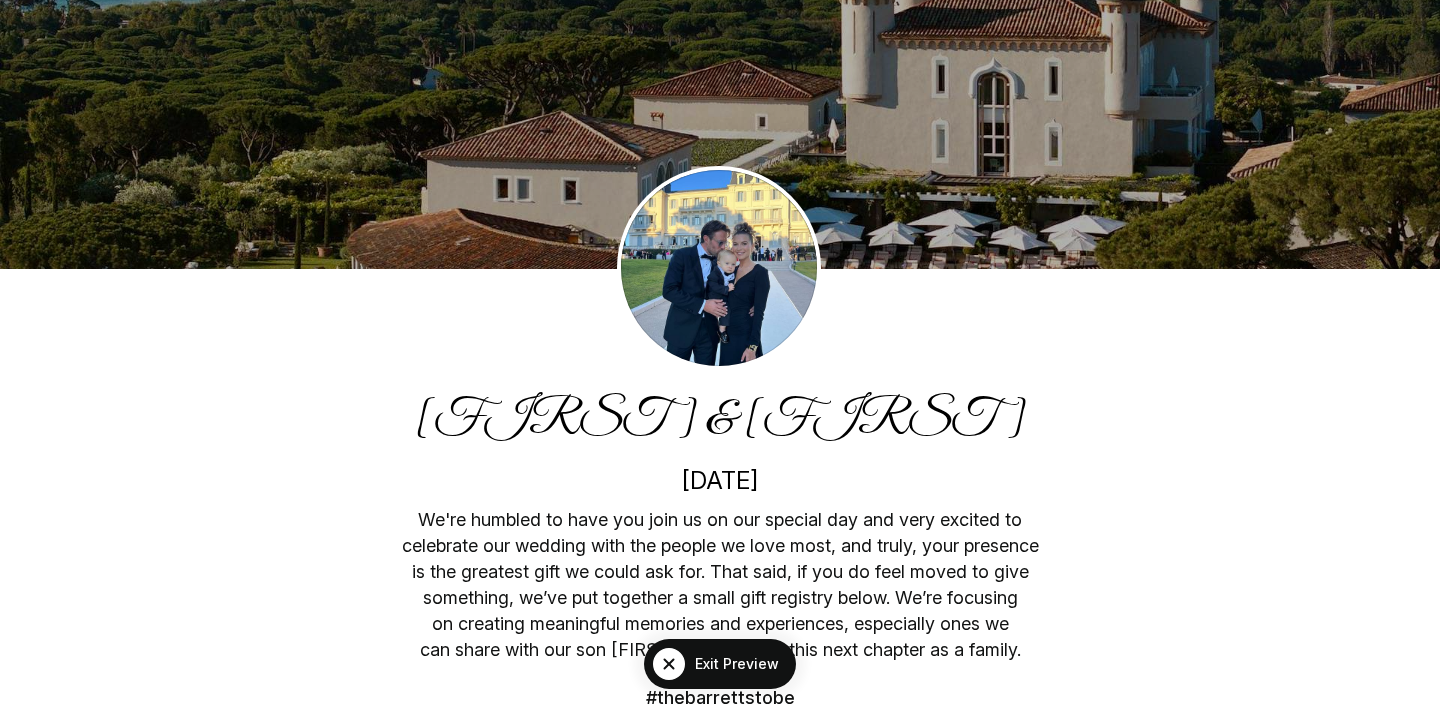 scroll, scrollTop: 0, scrollLeft: 0, axis: both 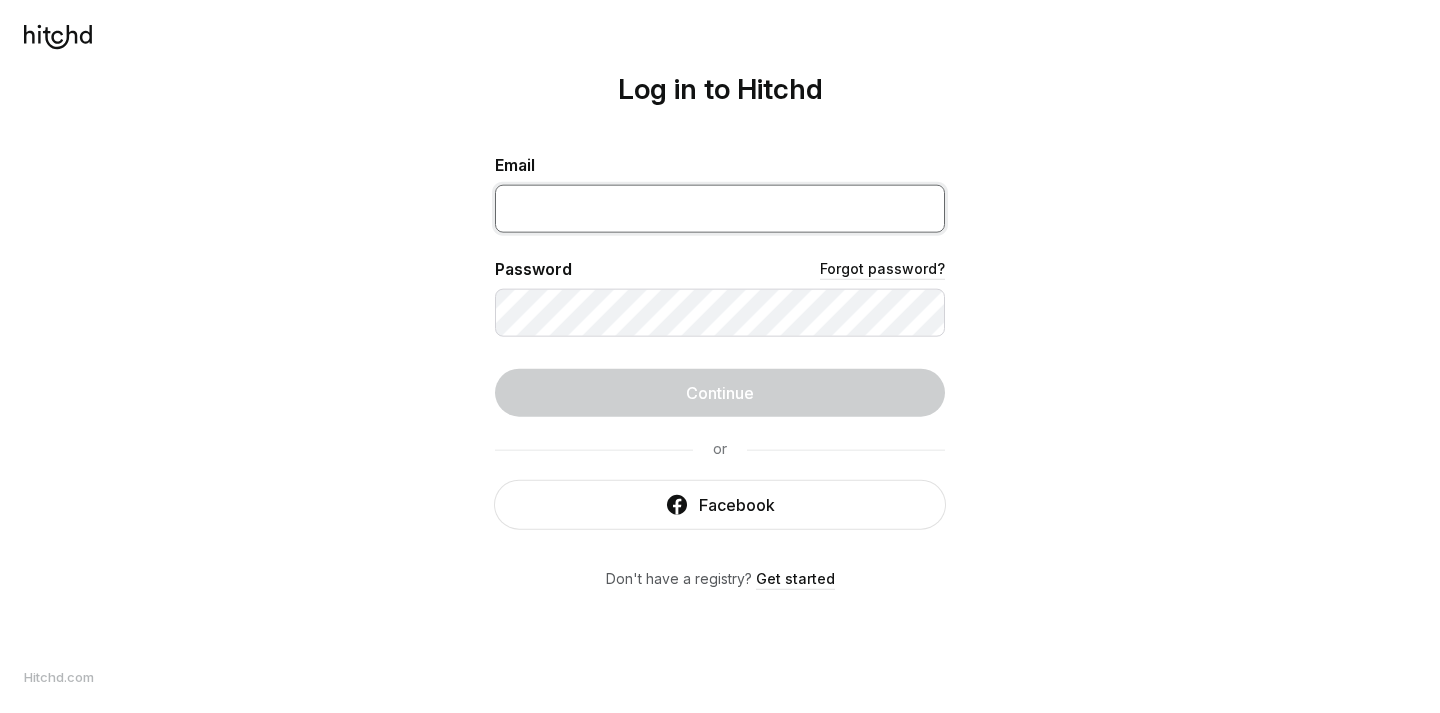 click at bounding box center [720, 208] 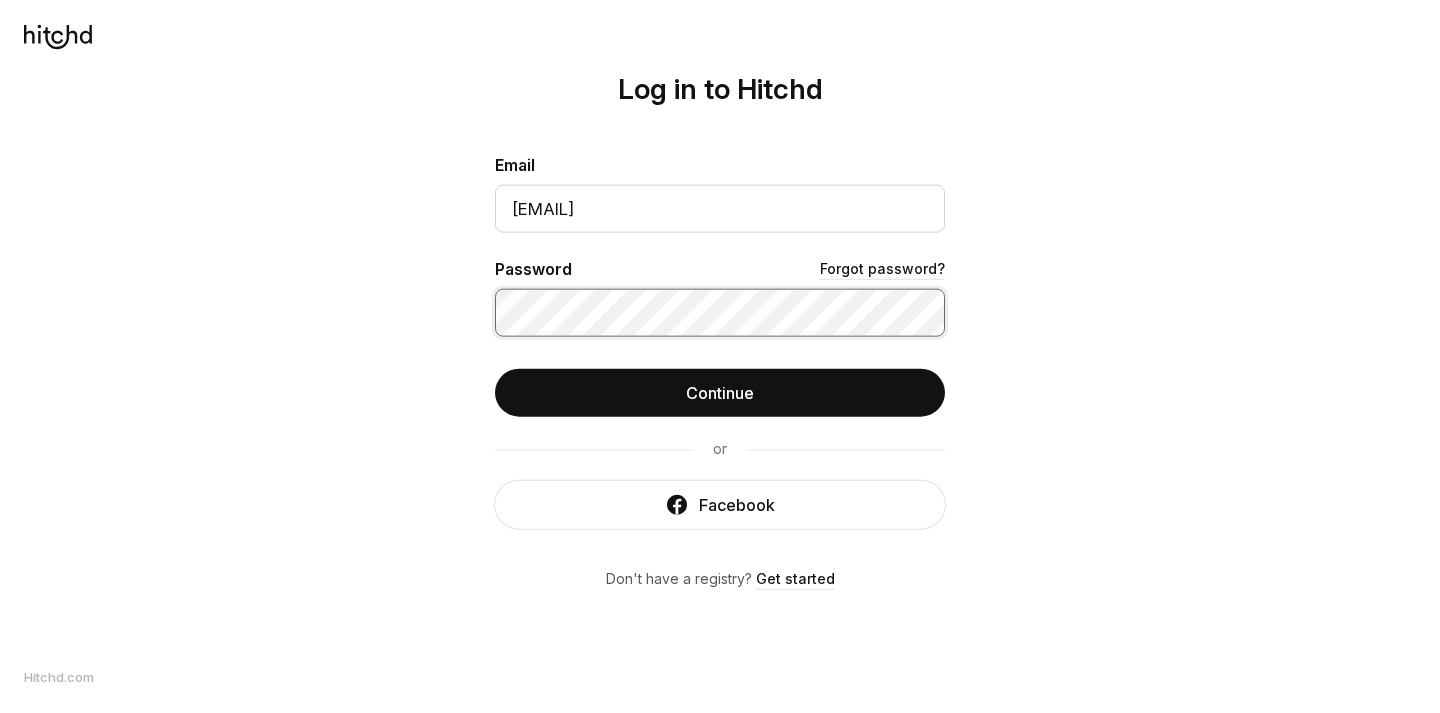 click on "Continue" at bounding box center [720, 392] 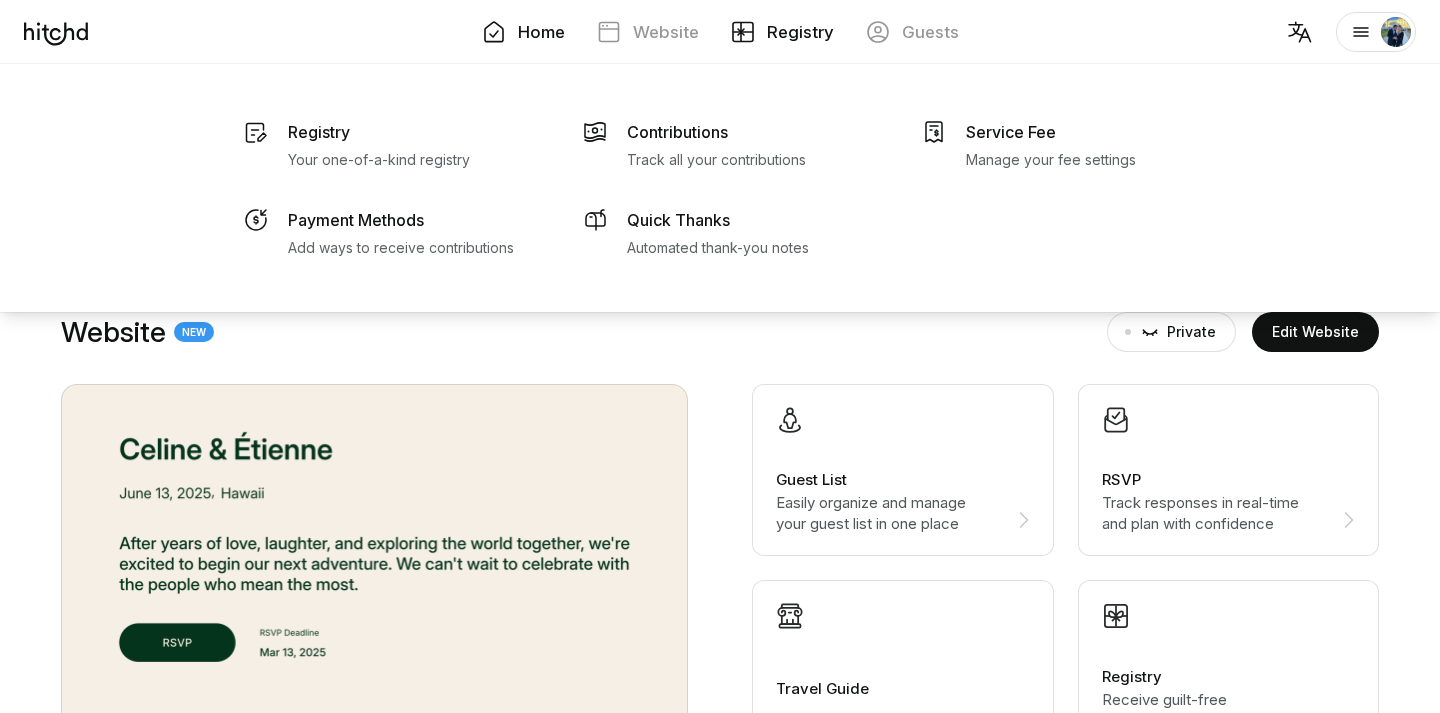click on "Registry" at bounding box center [782, 32] 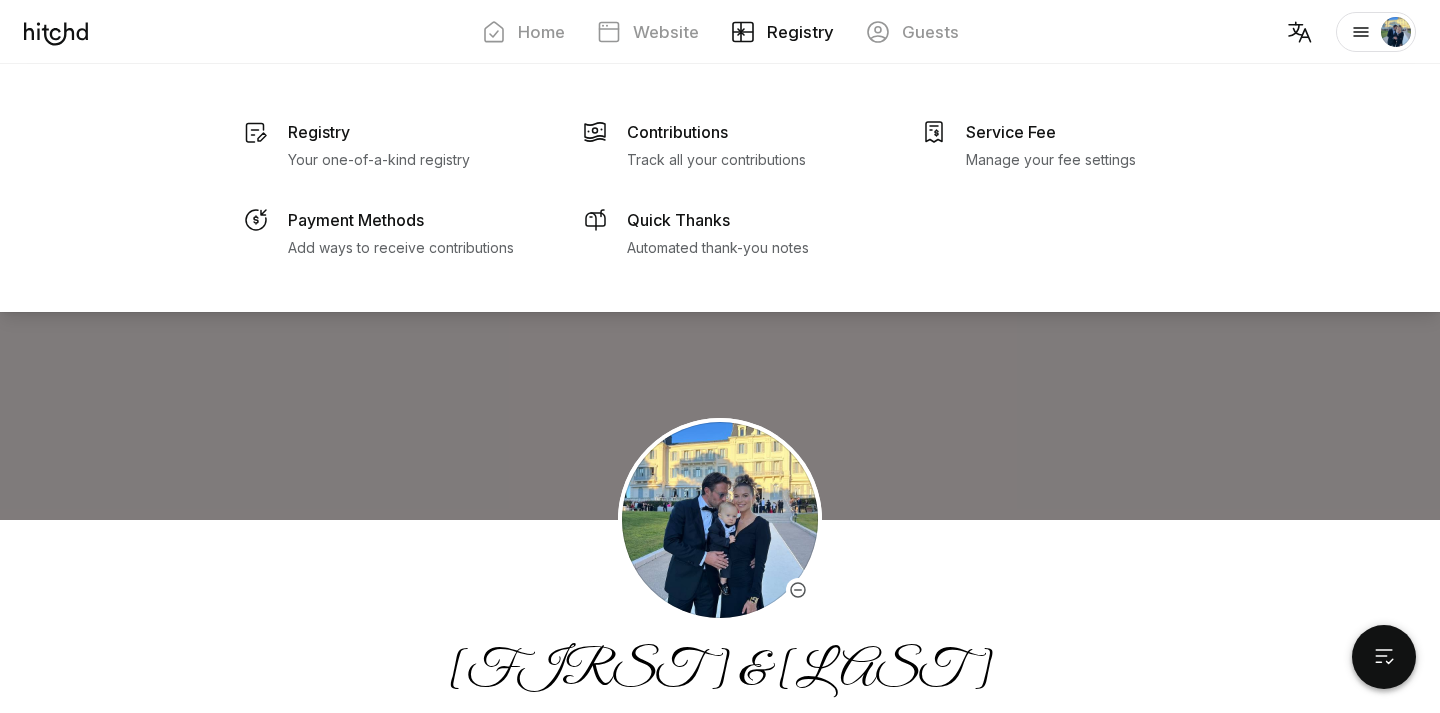 click on "Registry
Your one-of-a-kind registry
Payment Methods
Add ways to receive contributions
Contributions
Track all your contributions
Quick Thanks
Automated thank-you notes Service Fee" at bounding box center [720, 188] 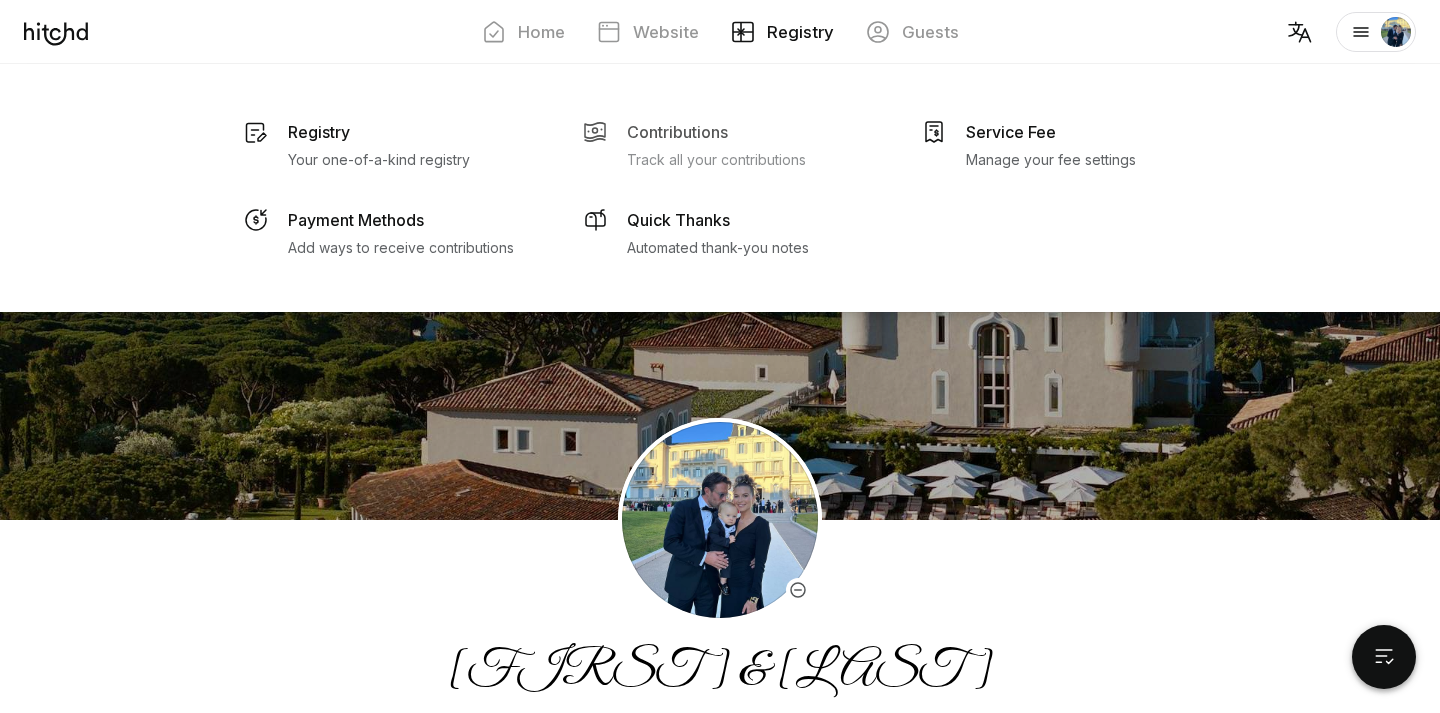 click on "Track all your contributions" at bounding box center (379, 160) 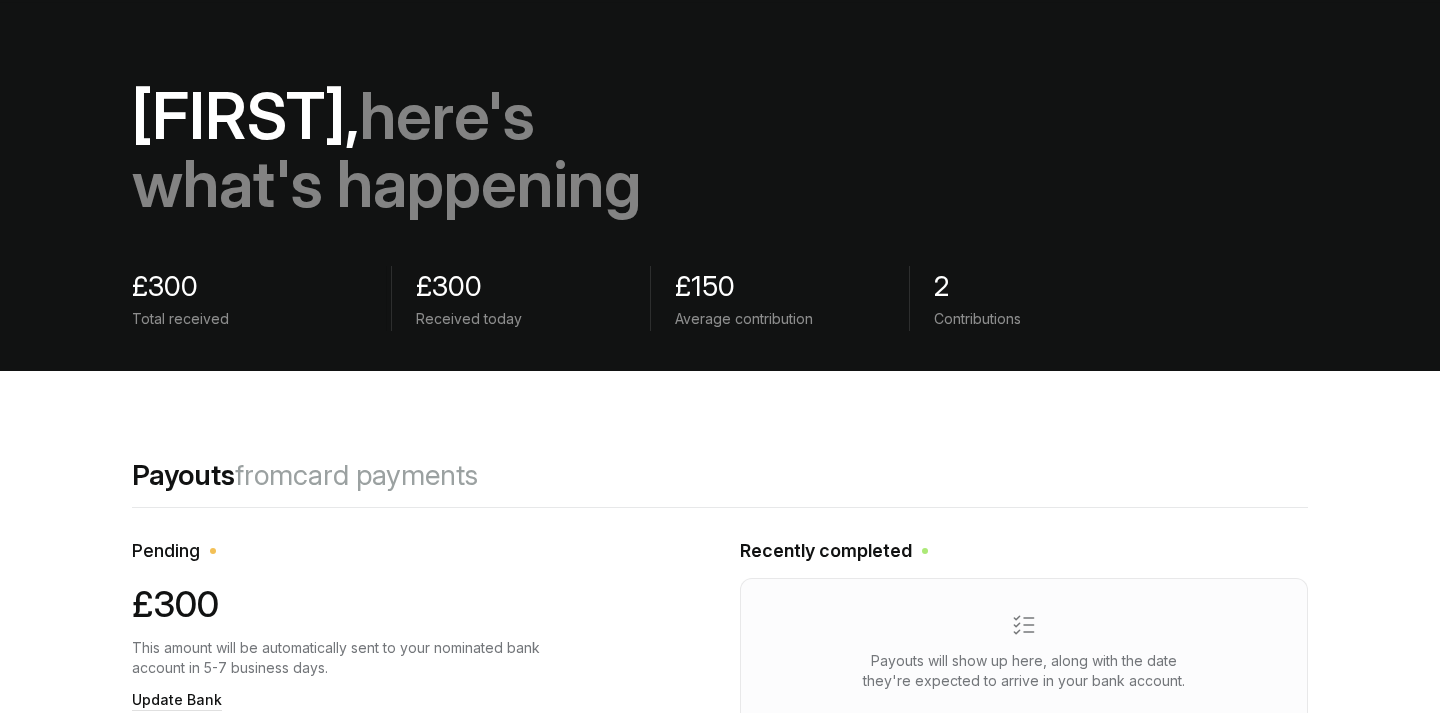 scroll, scrollTop: 0, scrollLeft: 0, axis: both 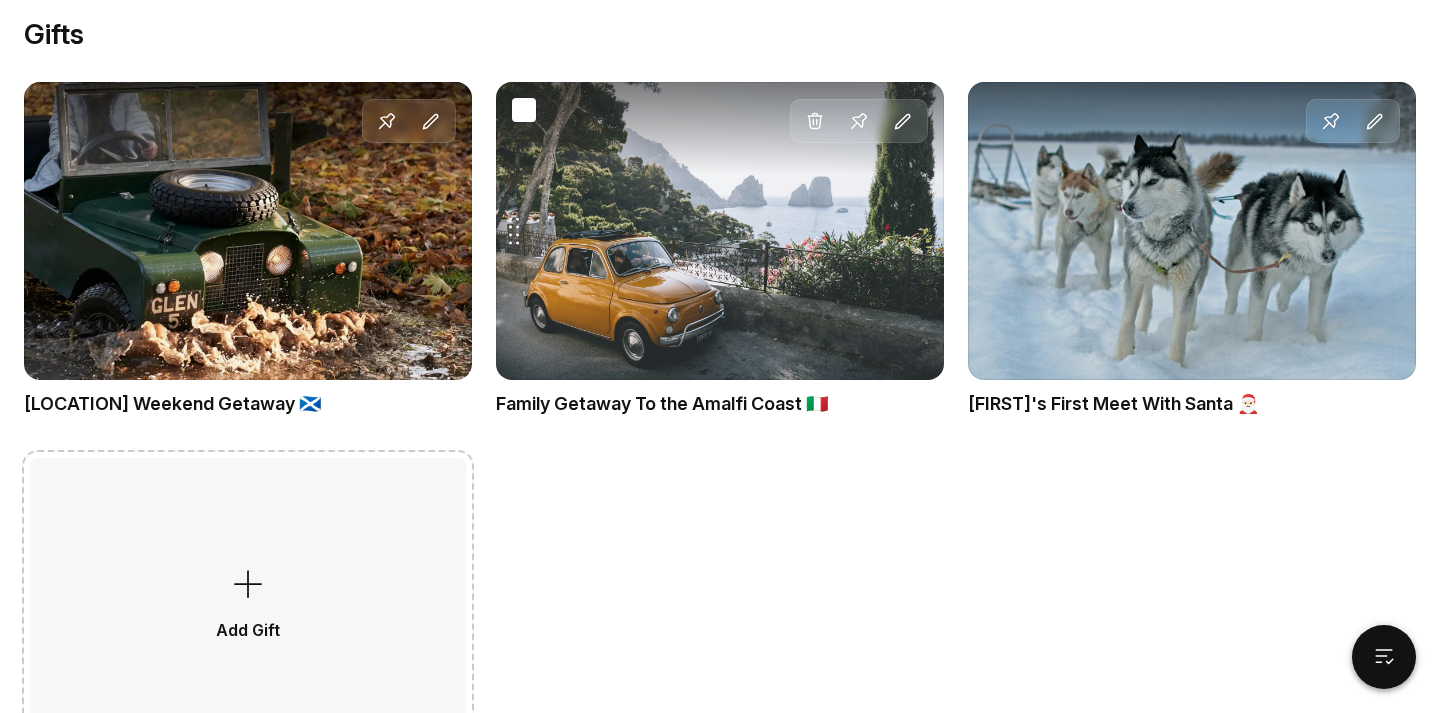click on "Drag gift
Delete
Pin
Edit" at bounding box center [720, 231] 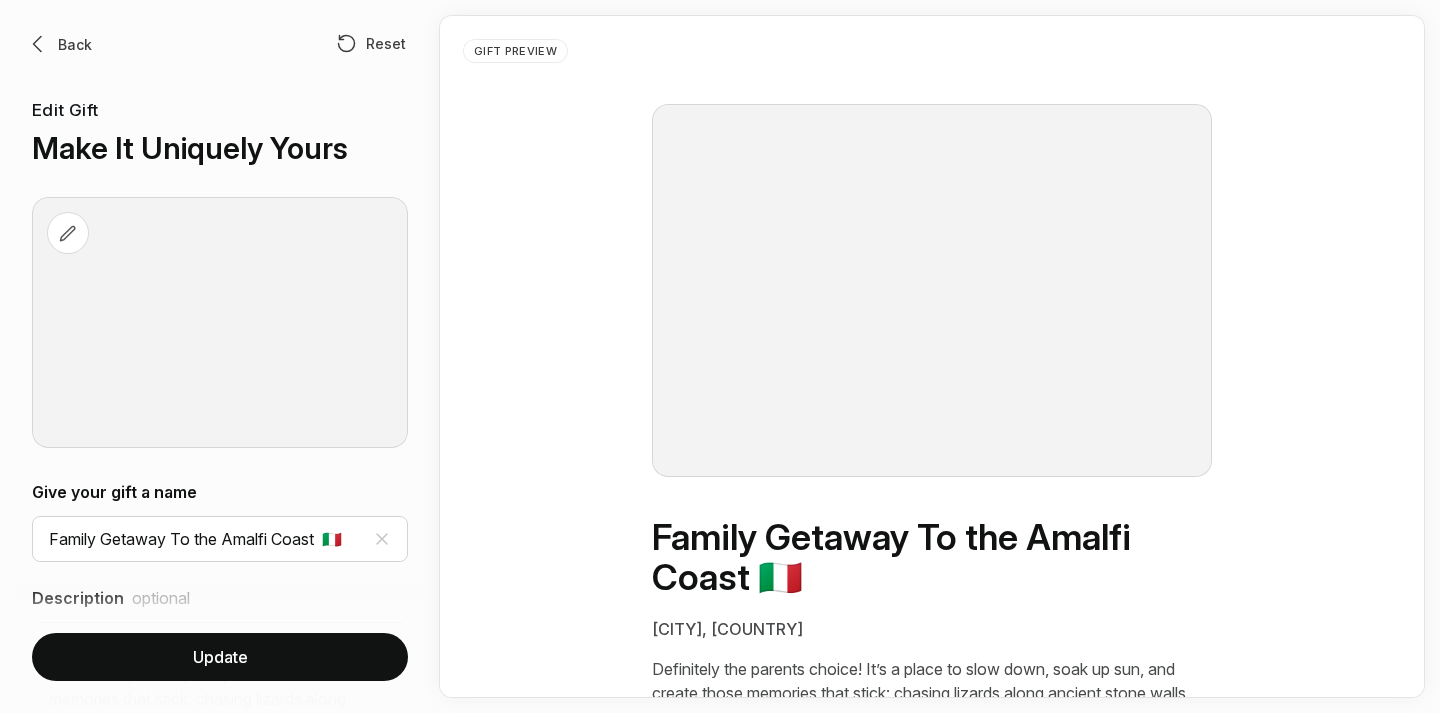 scroll, scrollTop: 0, scrollLeft: 0, axis: both 